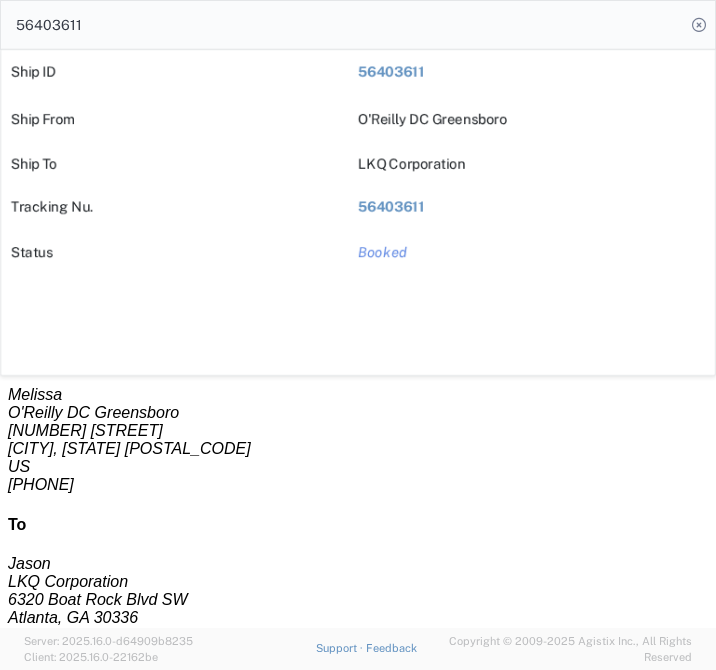 scroll, scrollTop: 0, scrollLeft: 0, axis: both 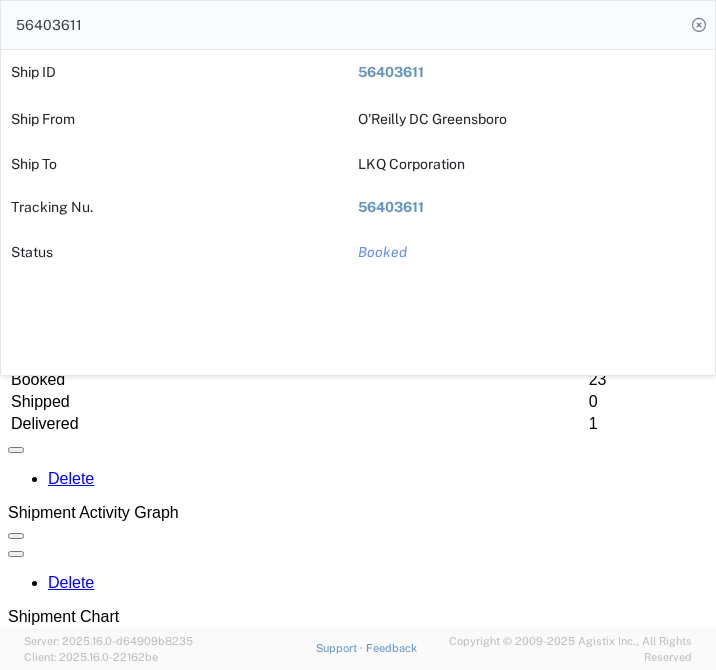 click on "Open Bids Pending Bids Booked Delivered
WPending Bids" at bounding box center (319, 369) 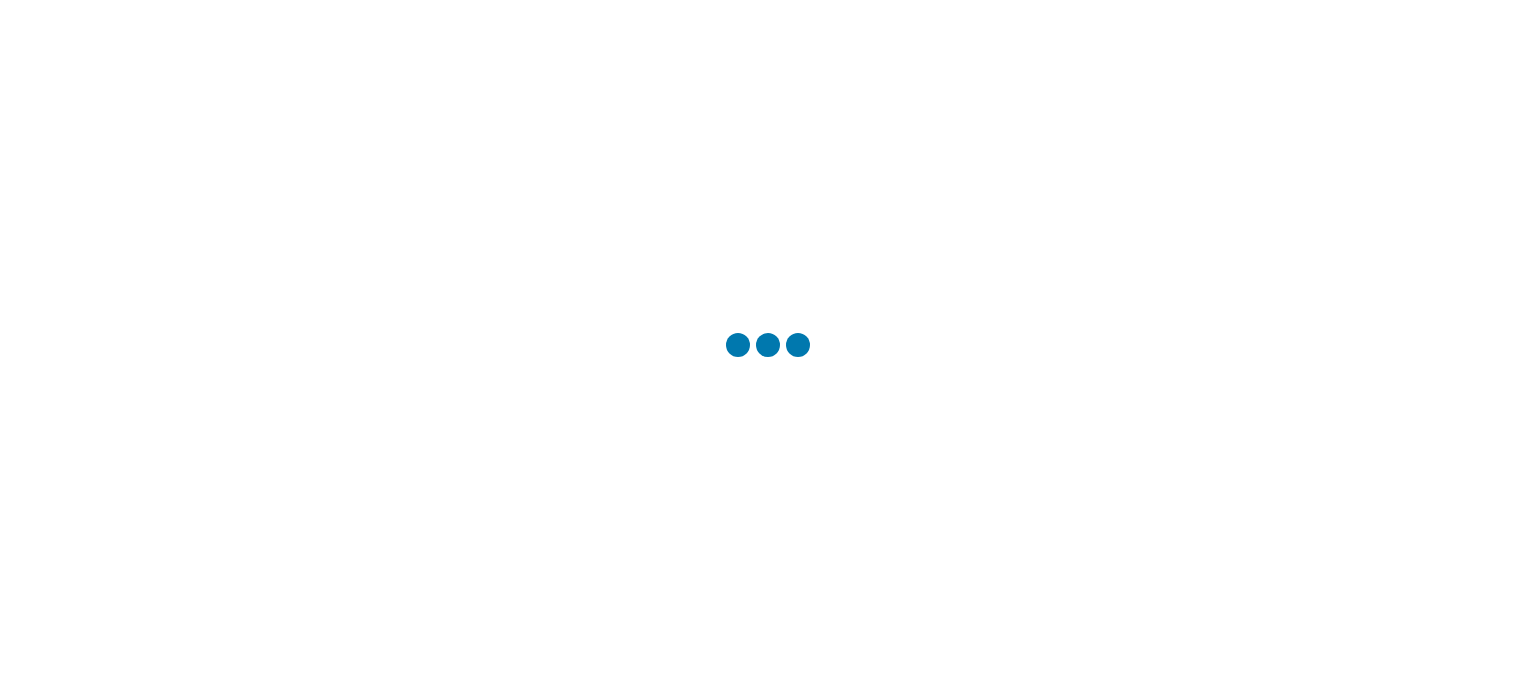 scroll, scrollTop: 0, scrollLeft: 0, axis: both 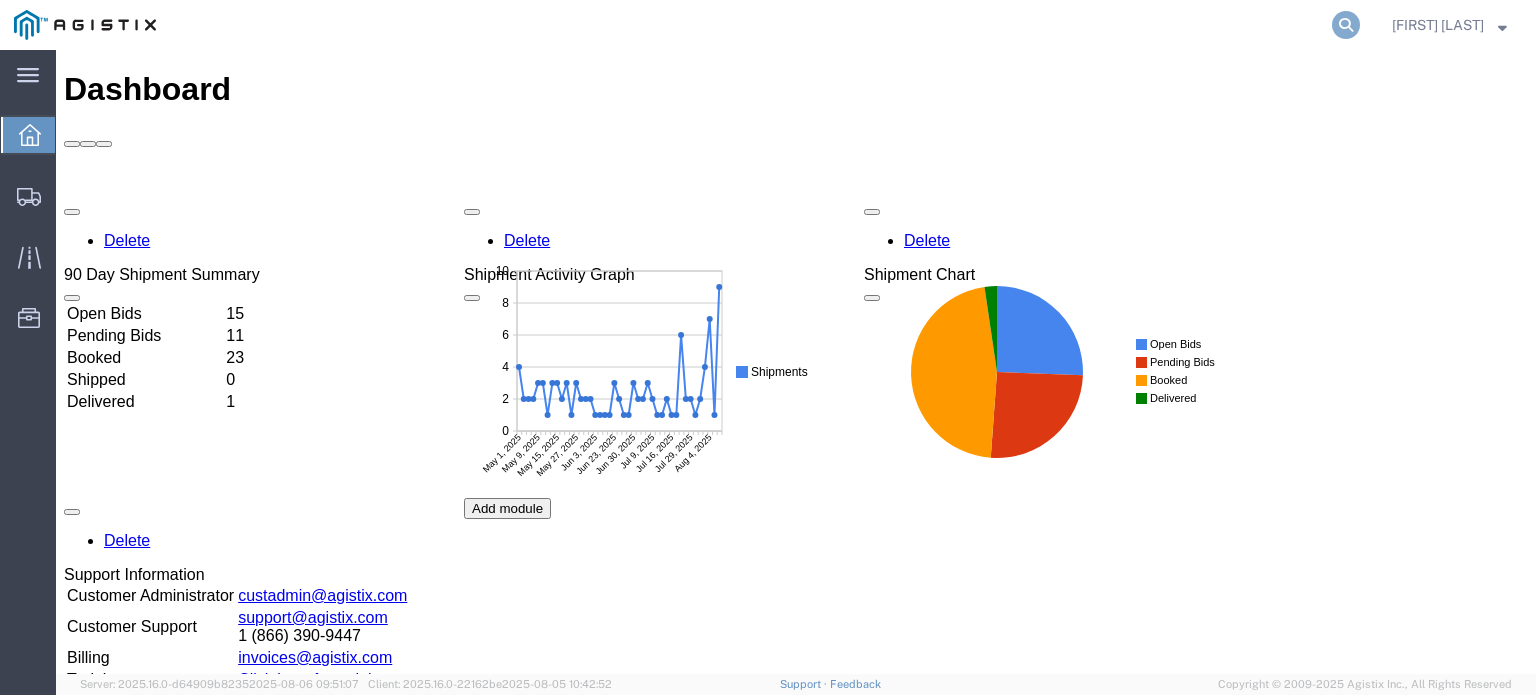 click 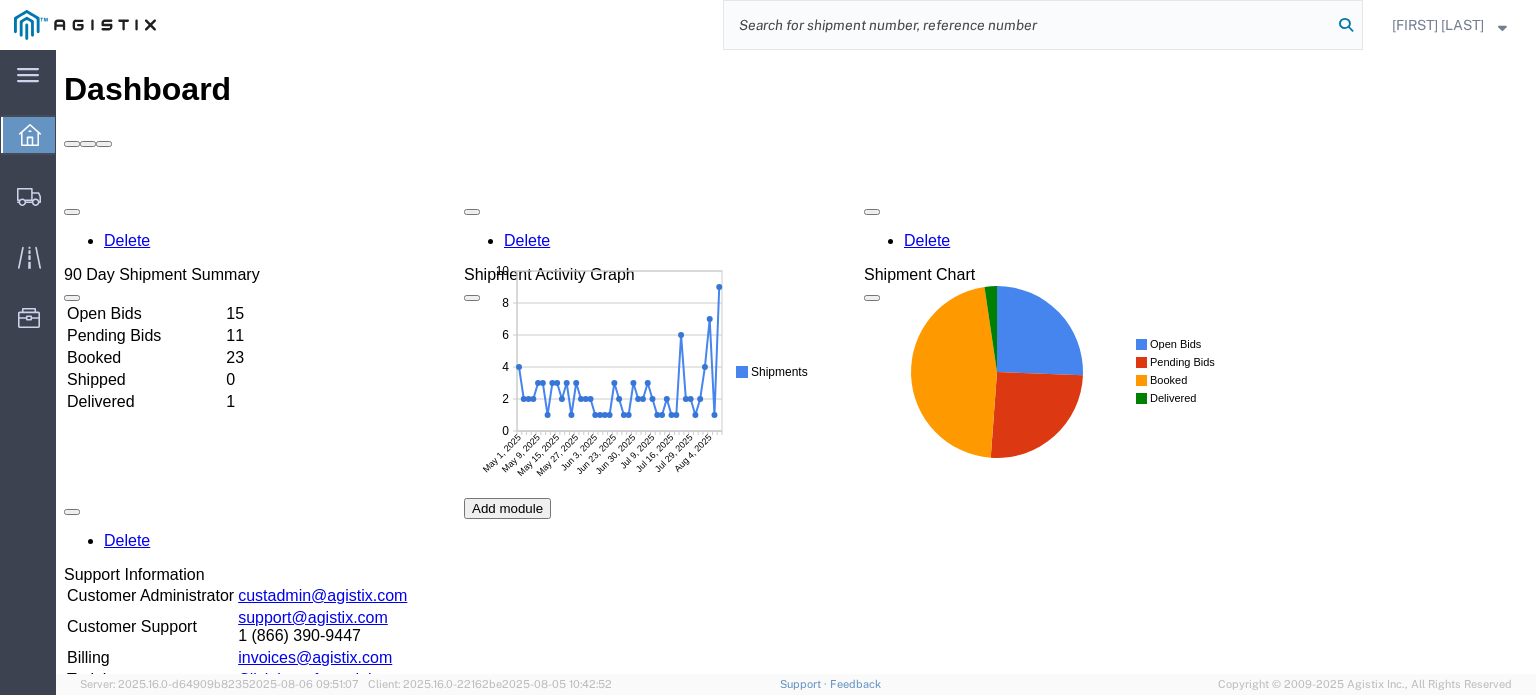 paste on "56416455" 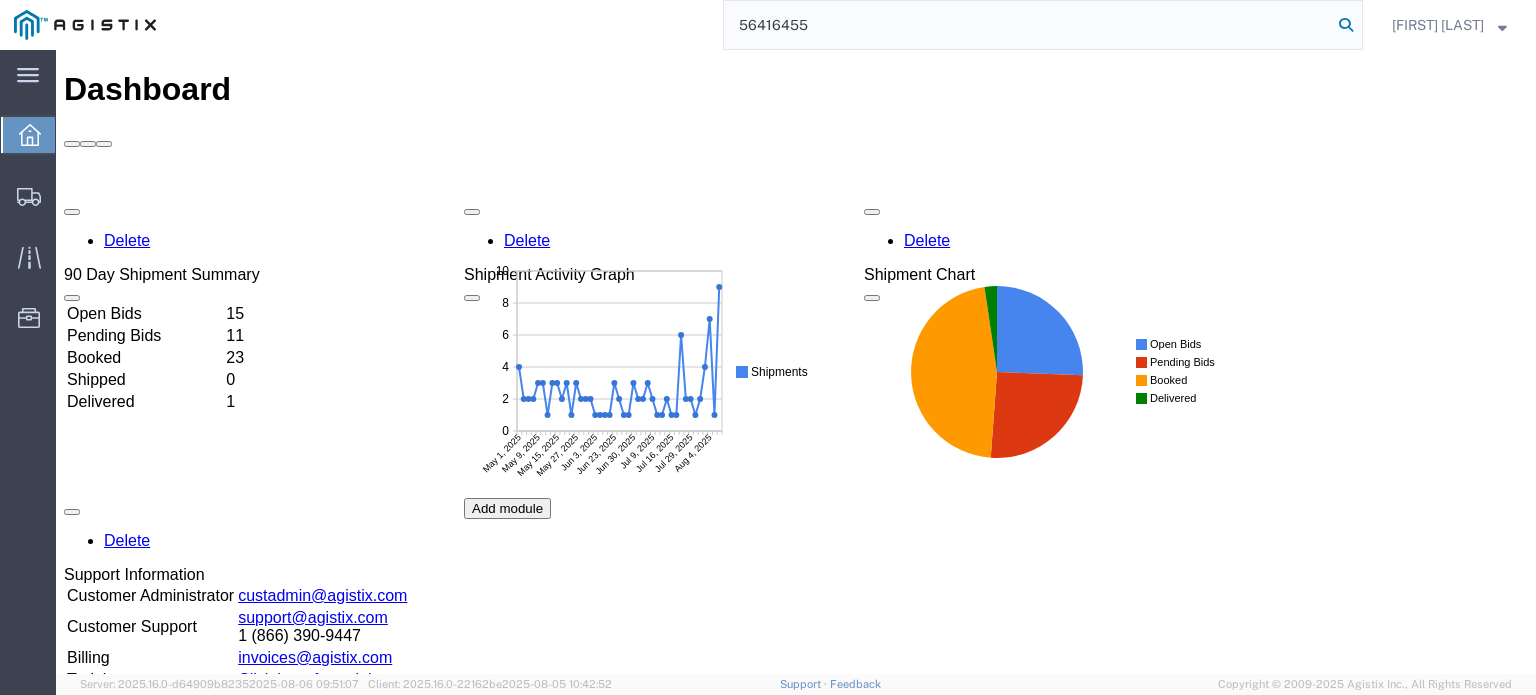 type on "56416455" 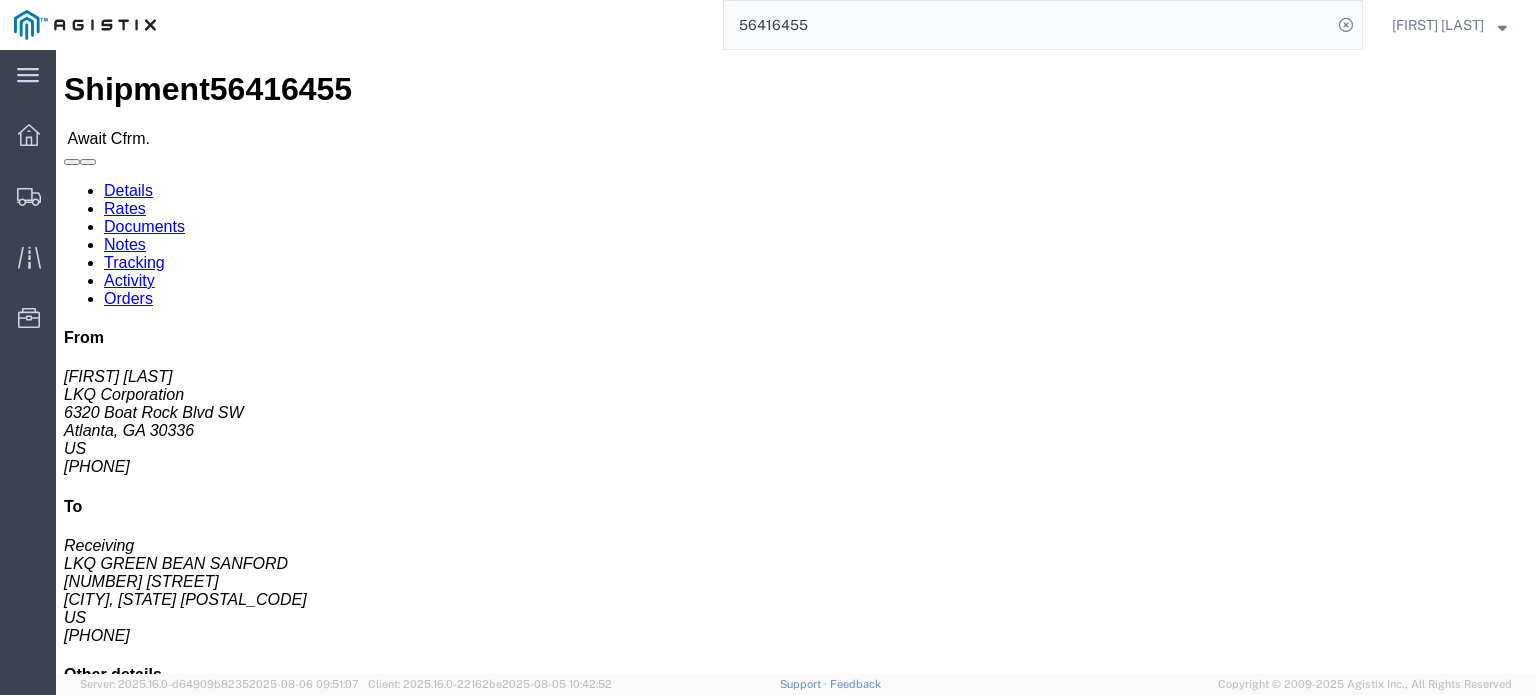 click on "Confirm" 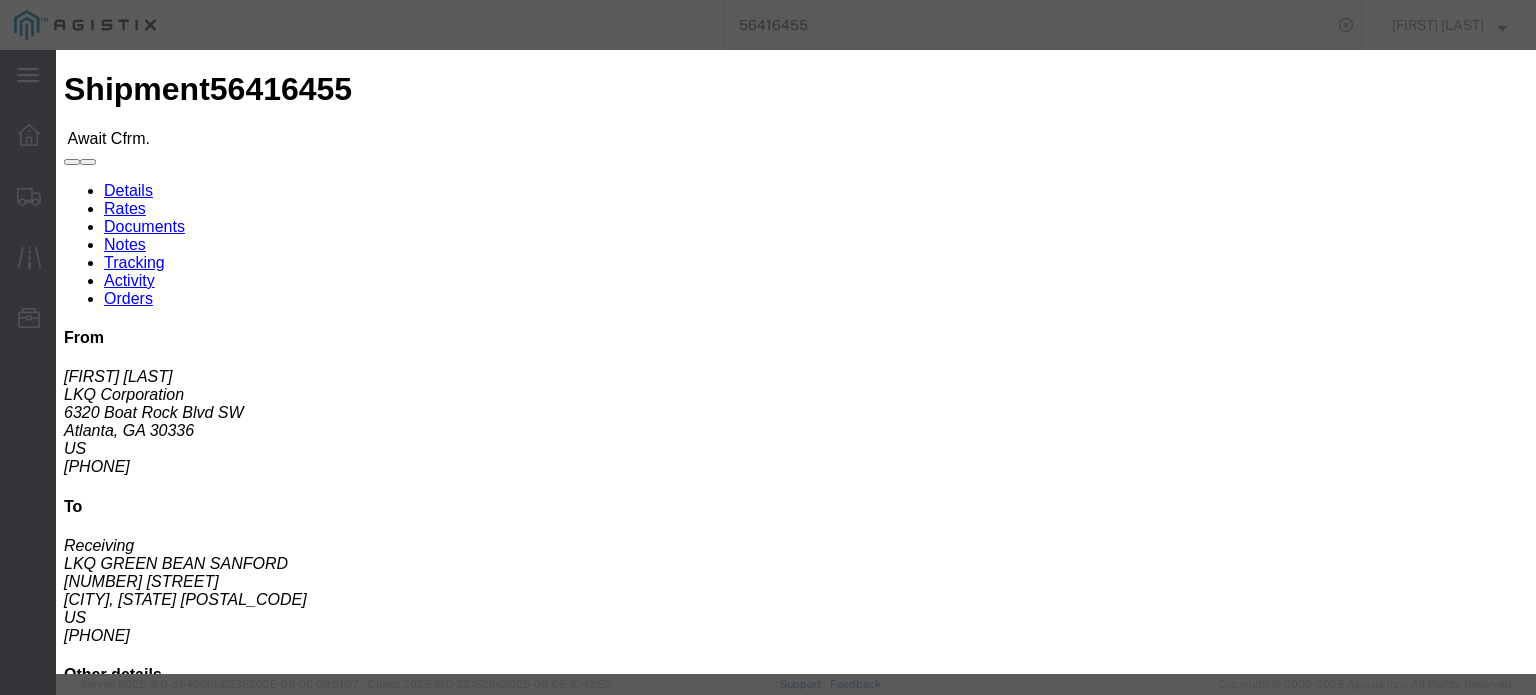 click 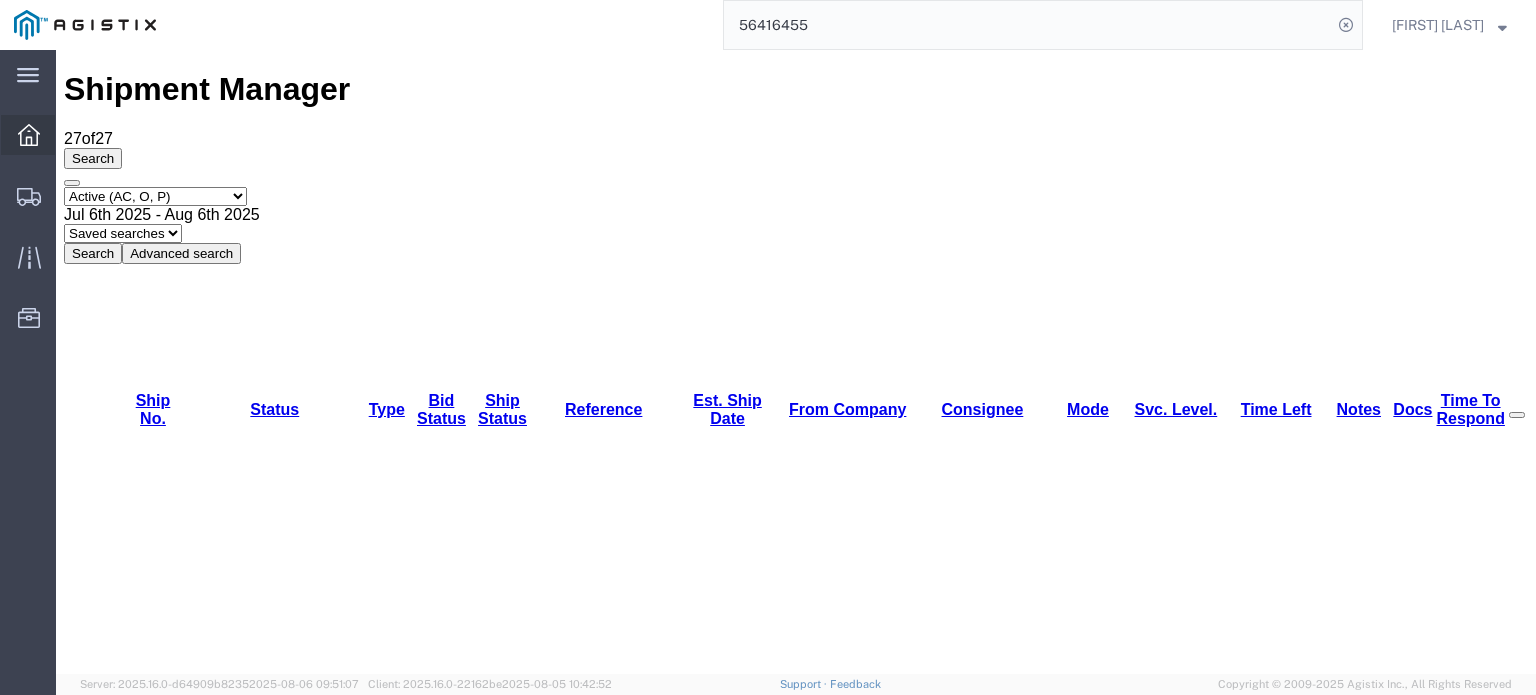 click 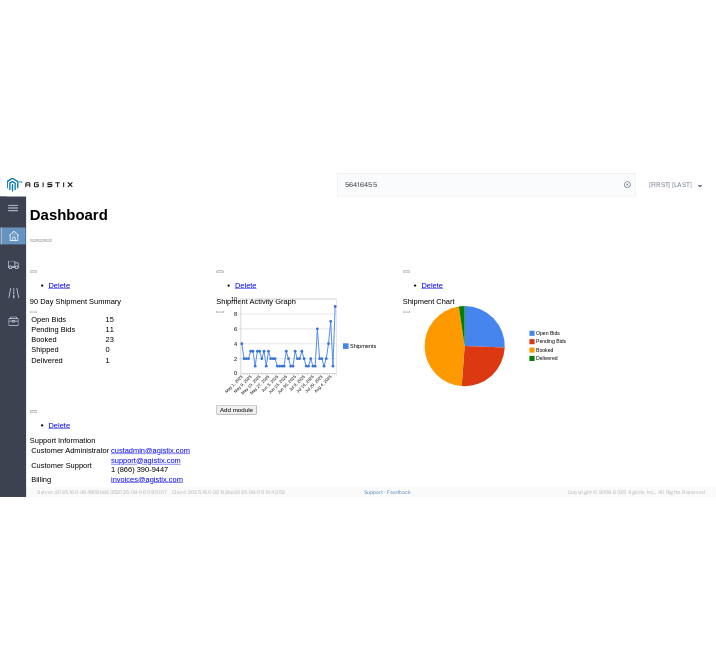 scroll, scrollTop: 0, scrollLeft: 0, axis: both 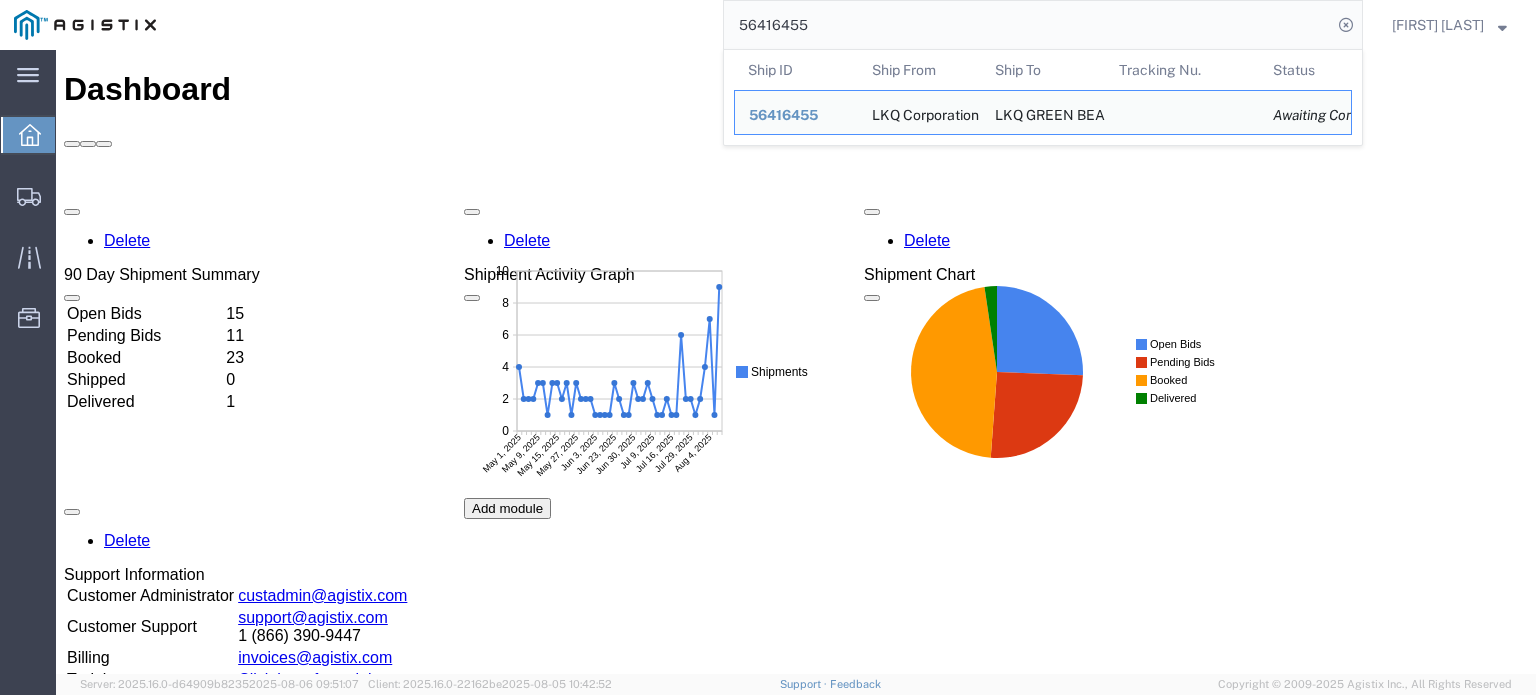 click on "56416455" 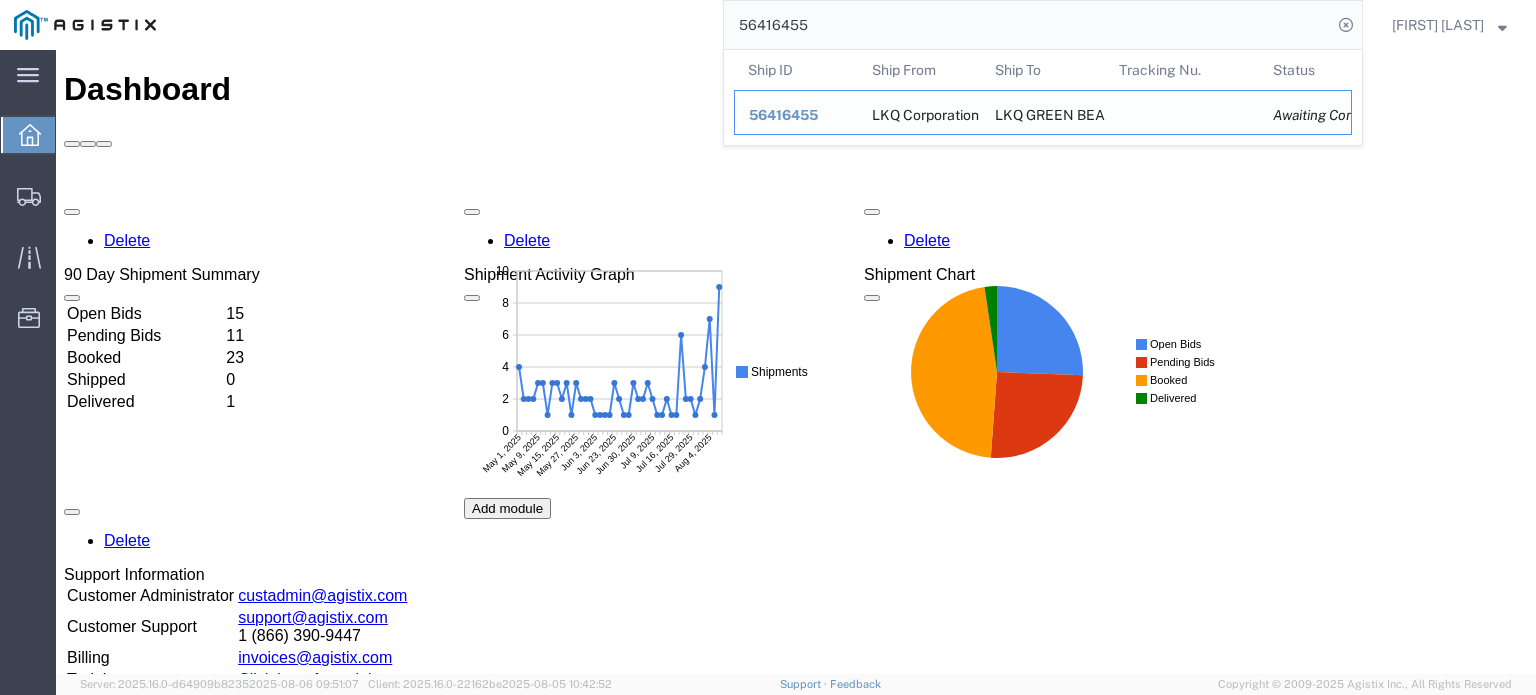 click on "56416455" at bounding box center [783, 115] 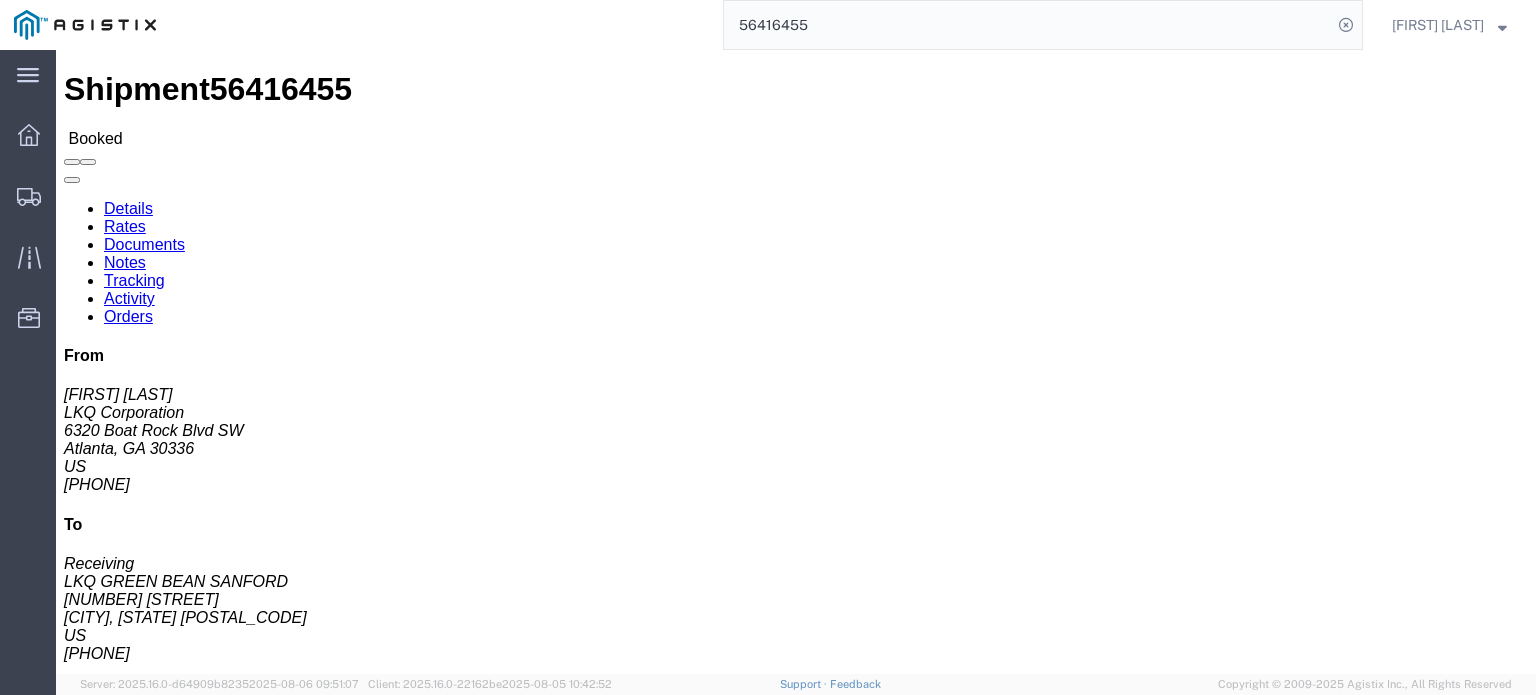 click on "Rates" 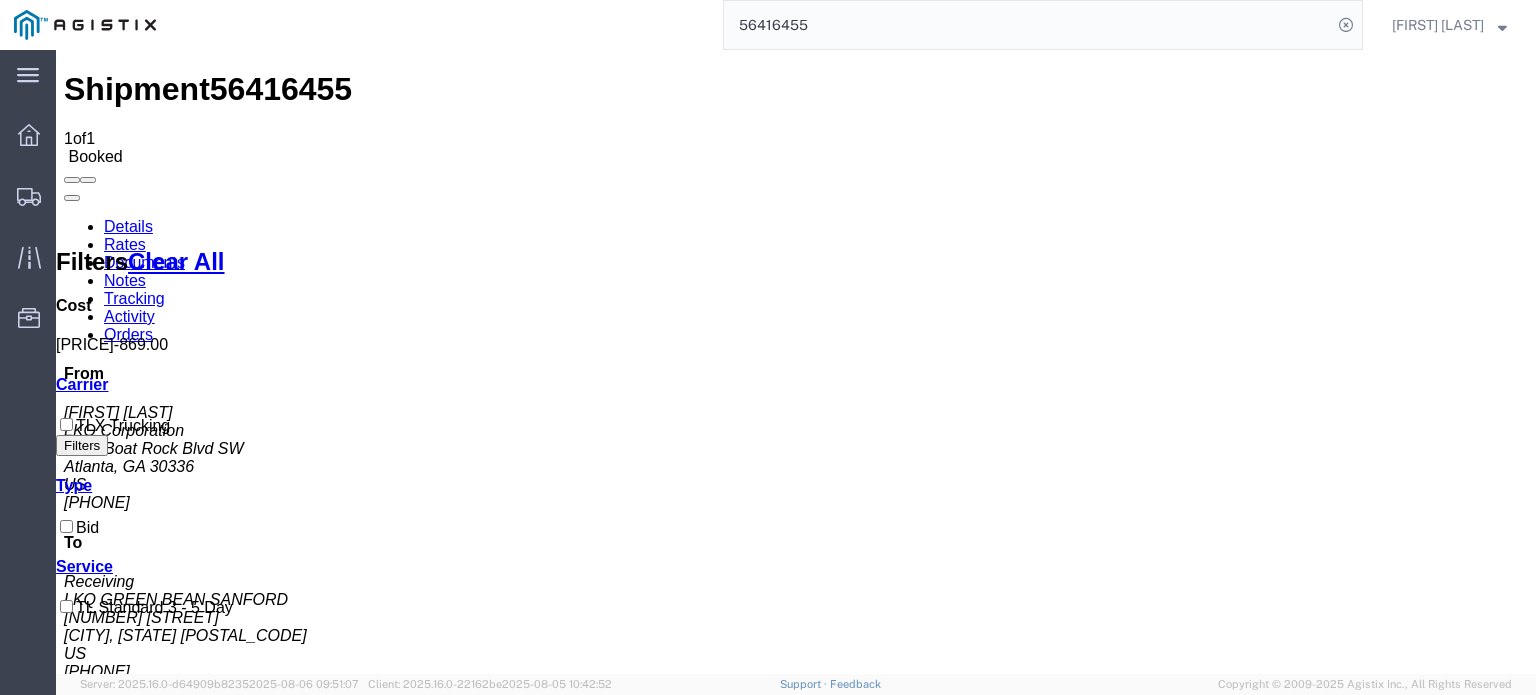 copy on "868" 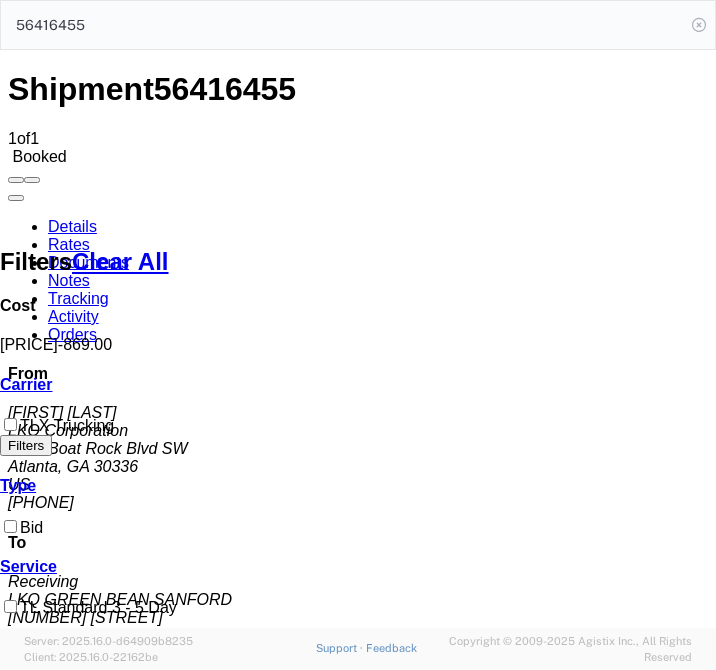 click 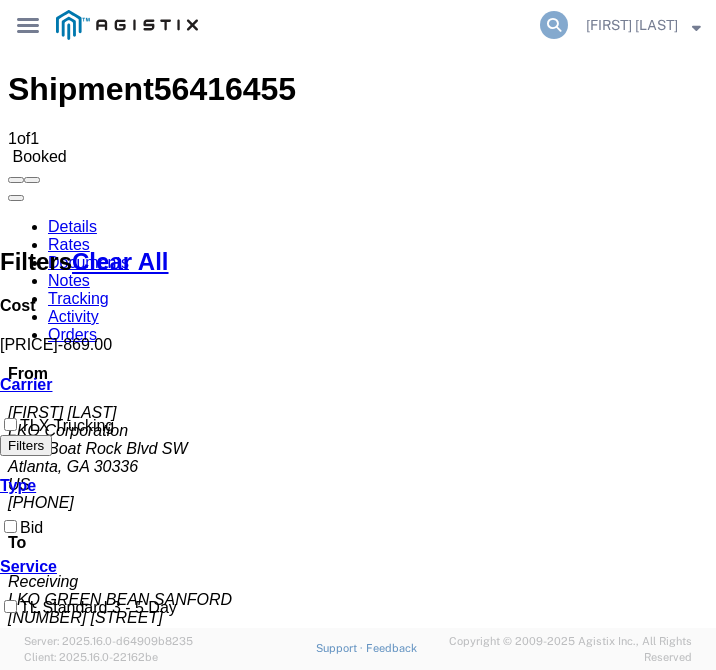 click 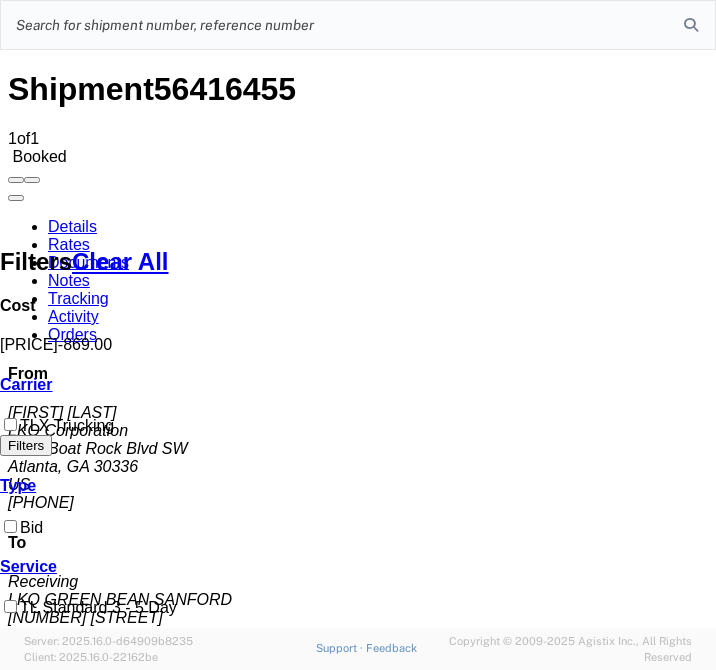 click 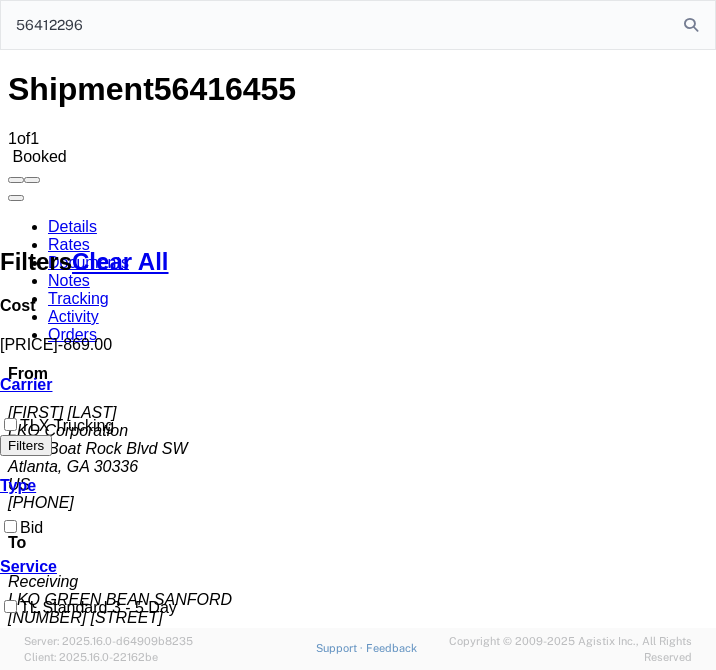 type on "56412296" 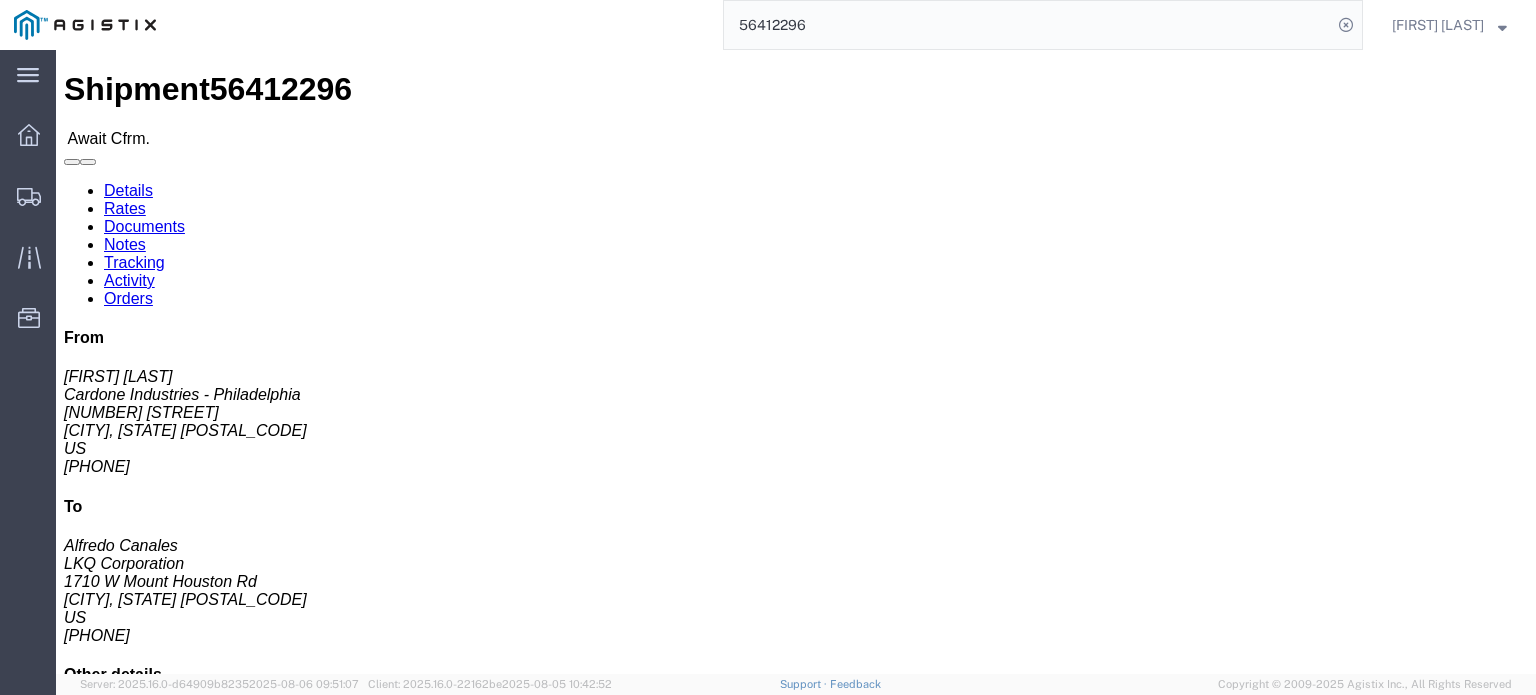 click on "Confirm" 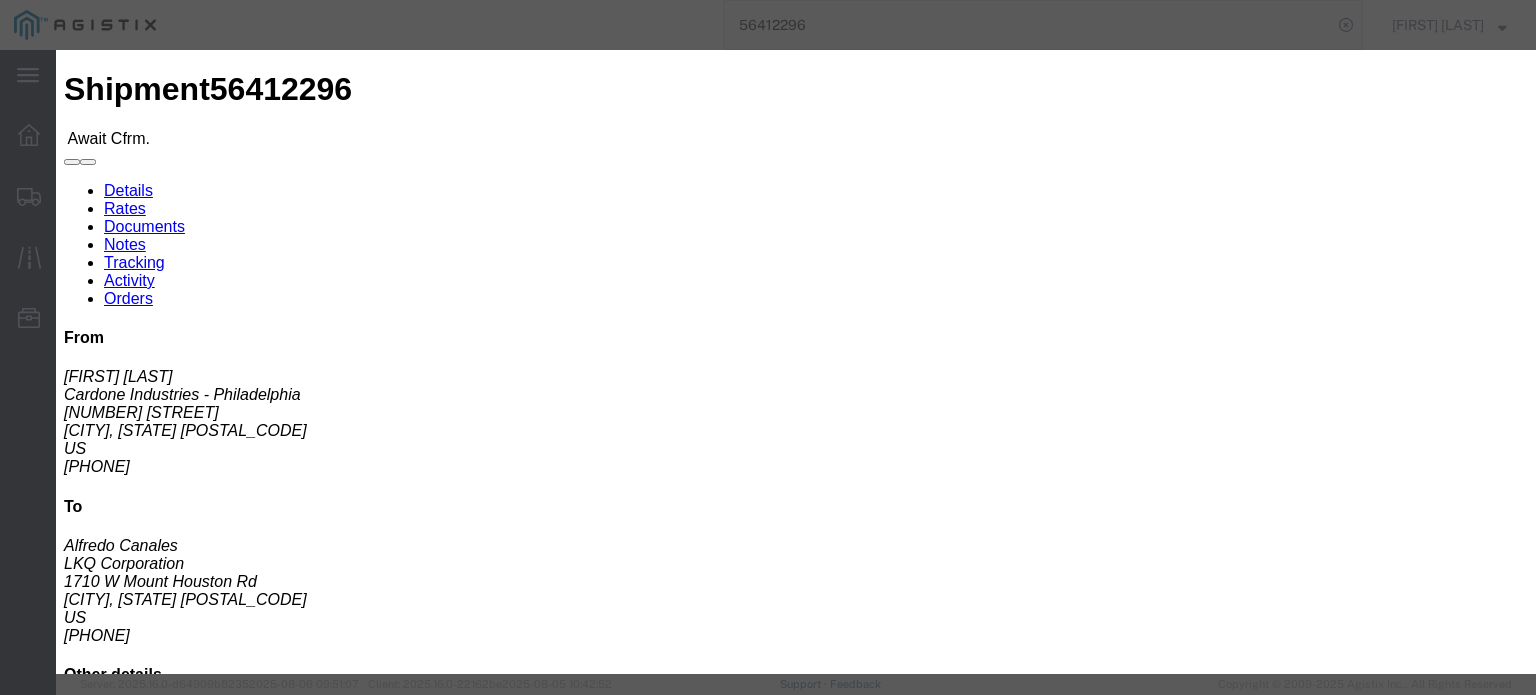 click 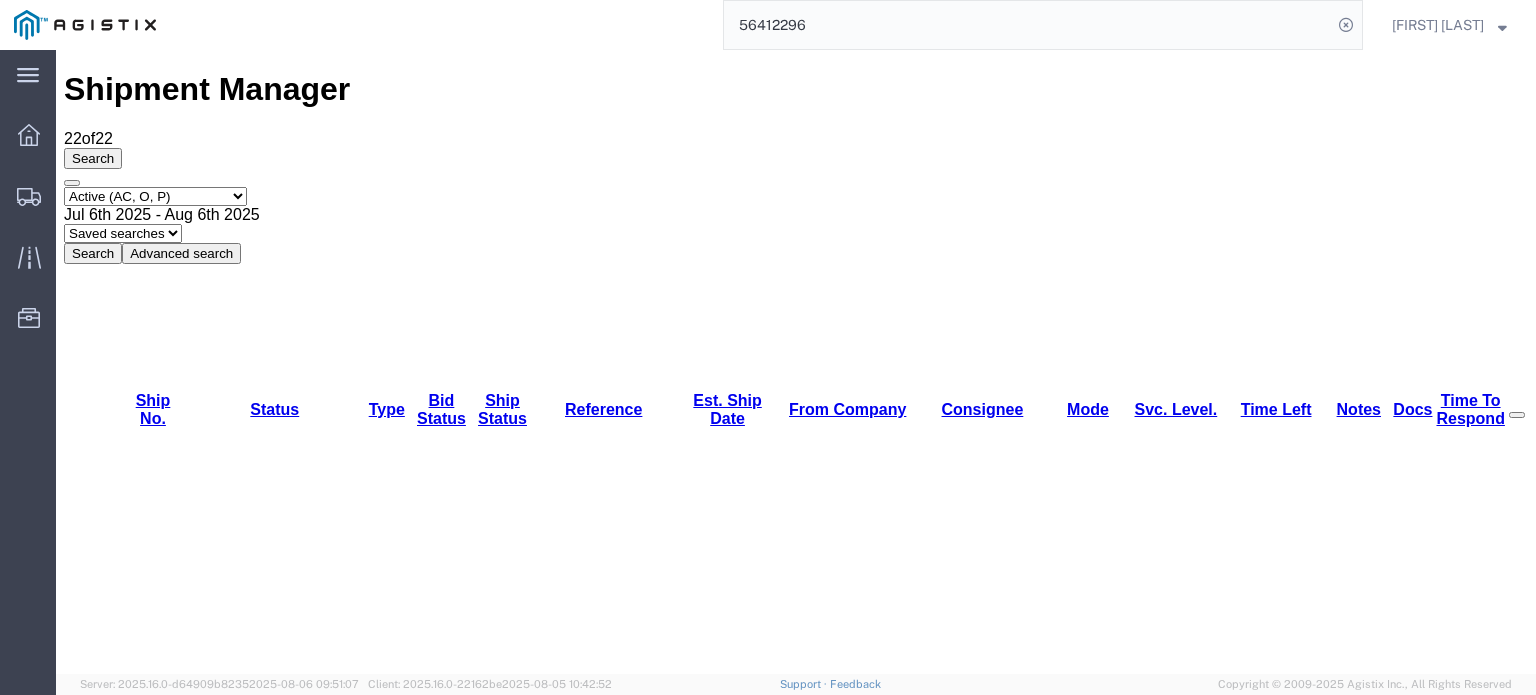 click on "56416720" at bounding box center [144, 1148] 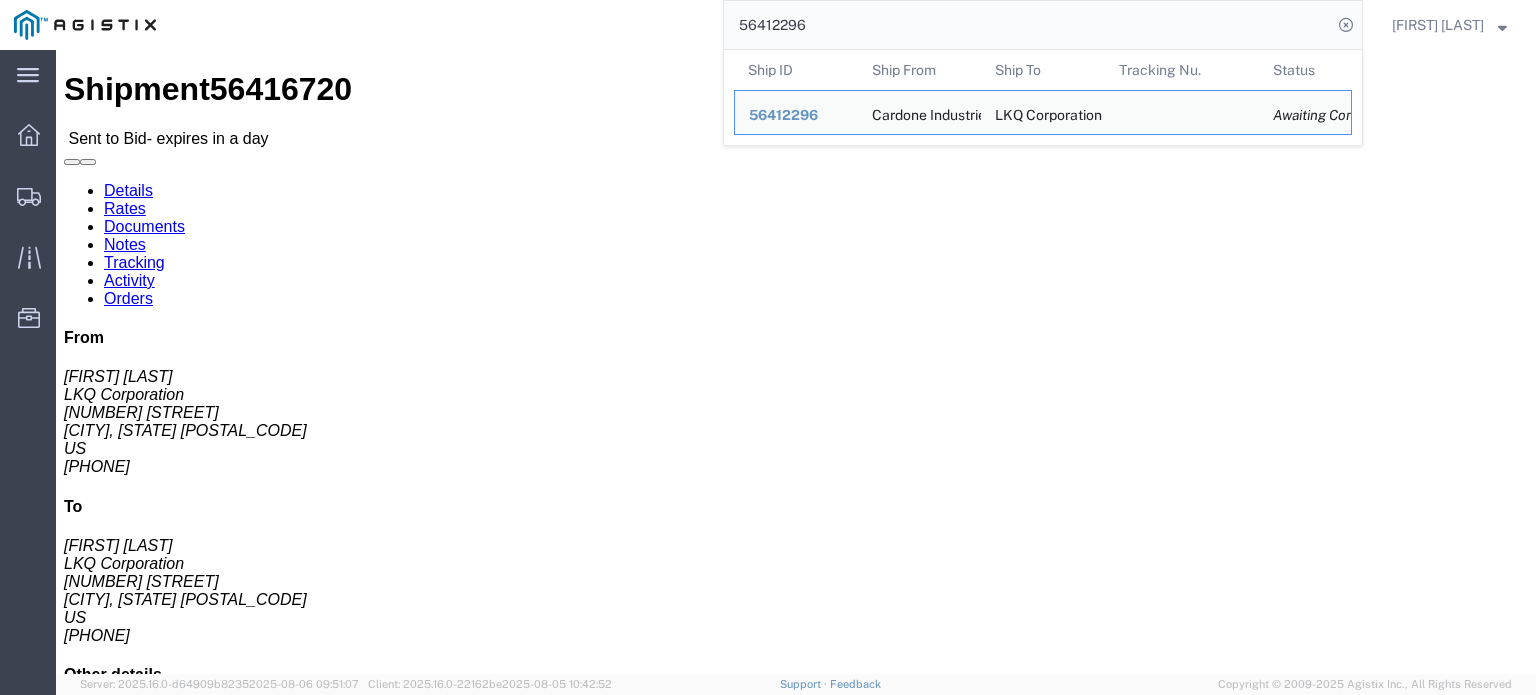 click on "56412296" 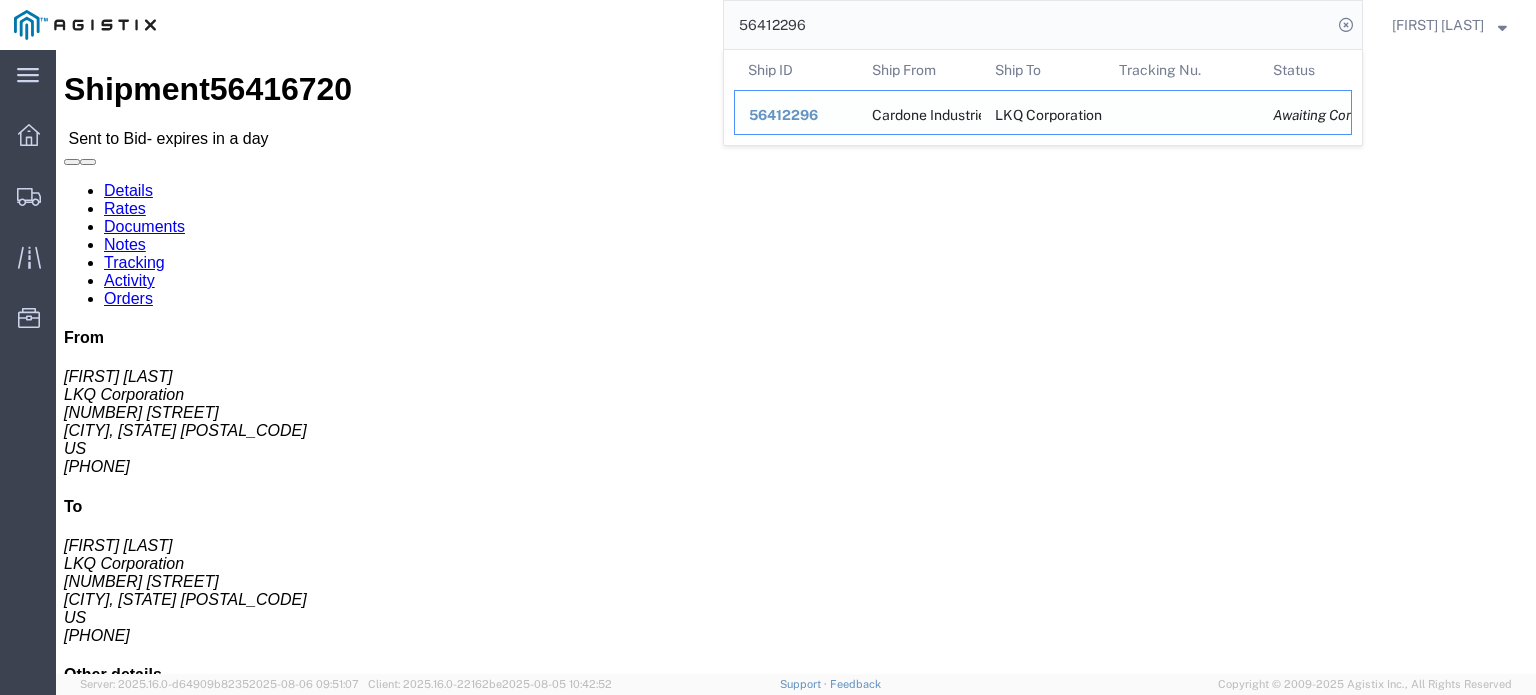 click on "56412296" at bounding box center (783, 115) 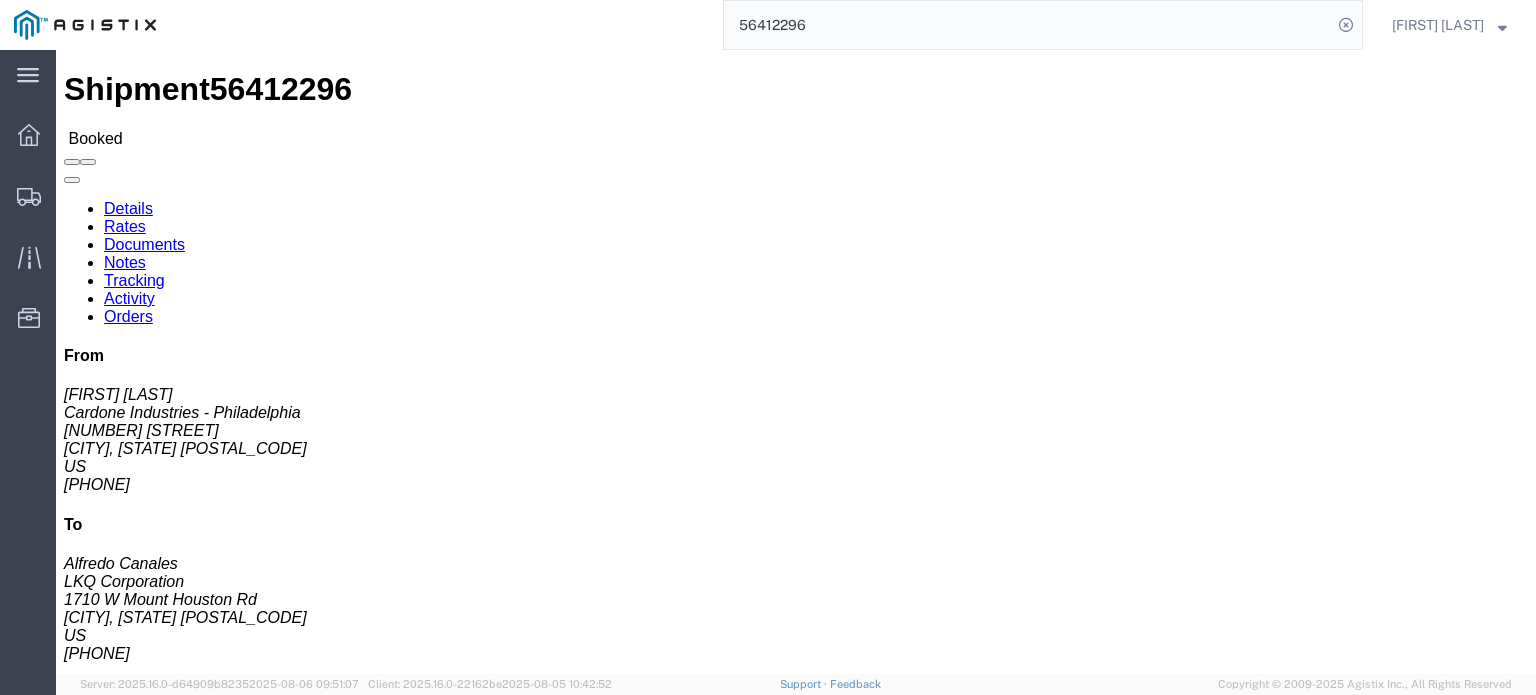click on "Rates" 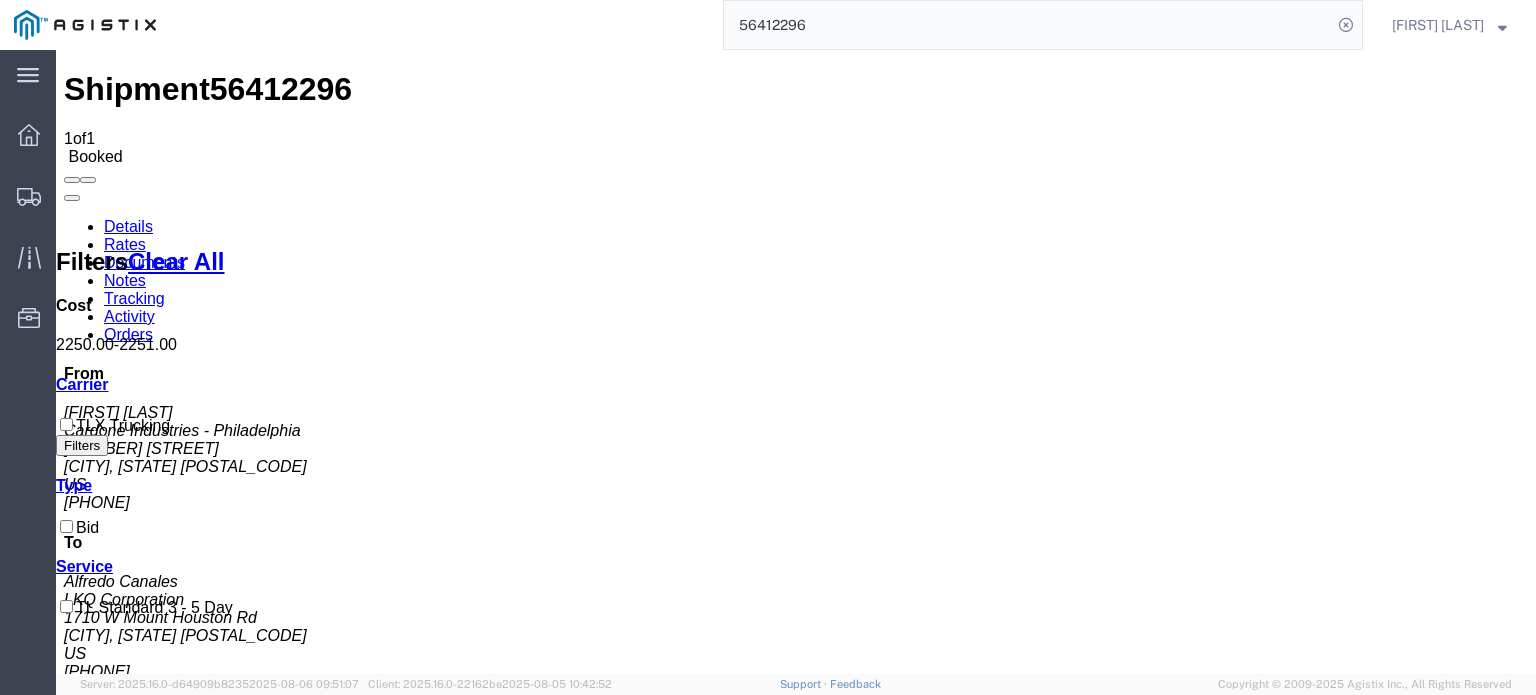 copy on "2,250" 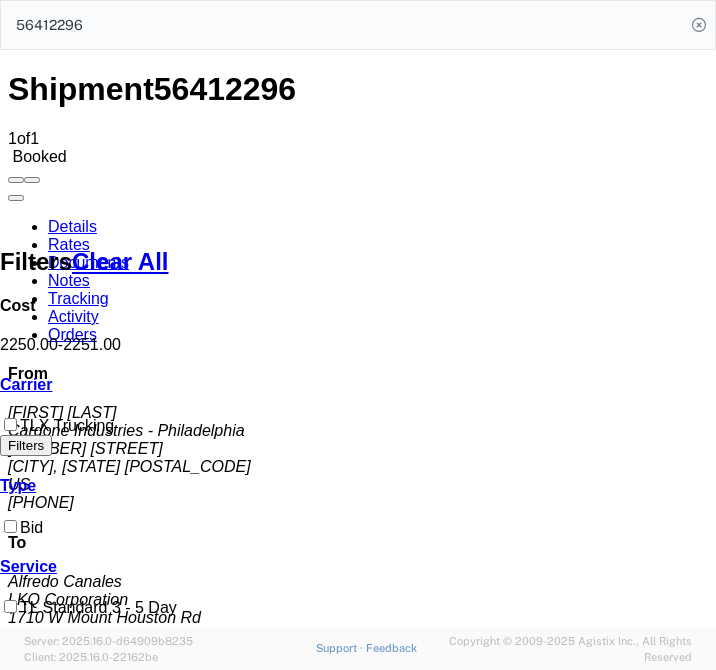 click at bounding box center [169, 261] 